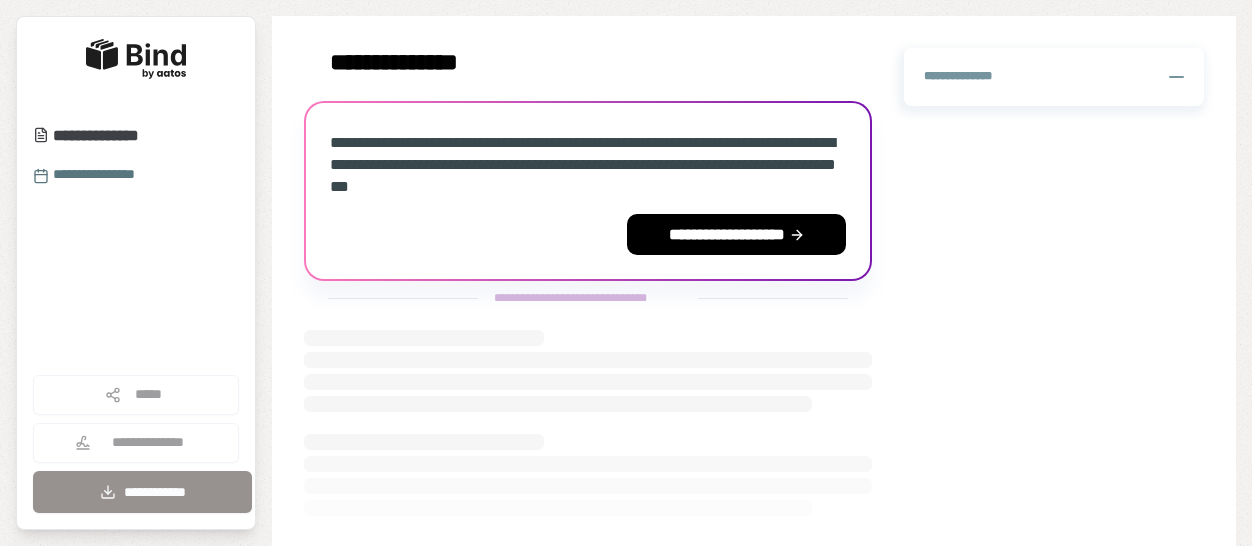 scroll, scrollTop: 0, scrollLeft: 0, axis: both 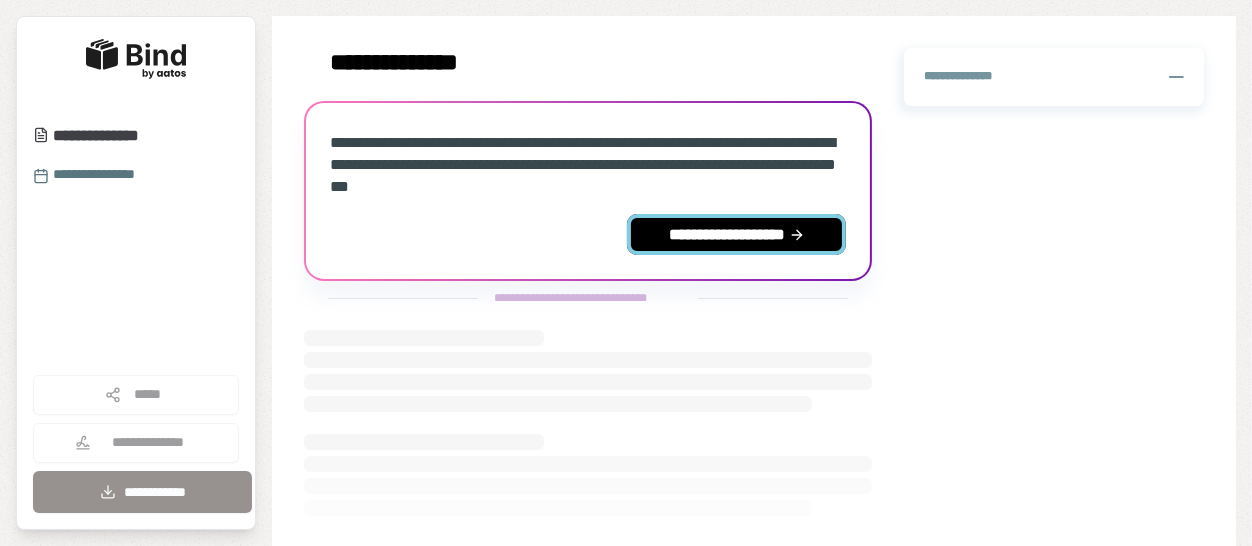 click on "**********" at bounding box center (736, 234) 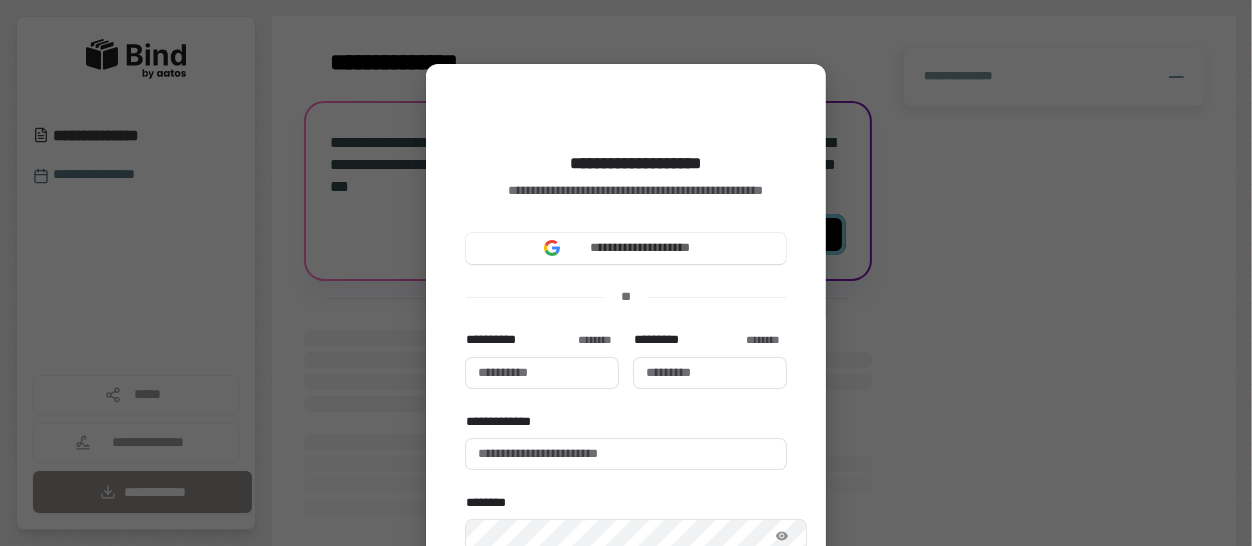 type 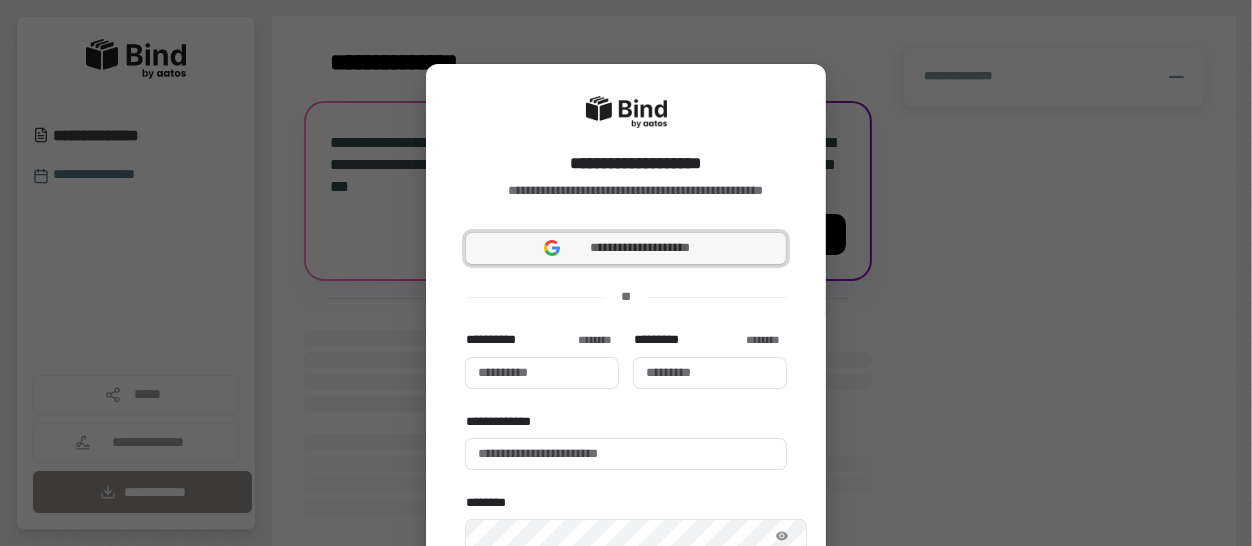 click on "**********" at bounding box center [640, 248] 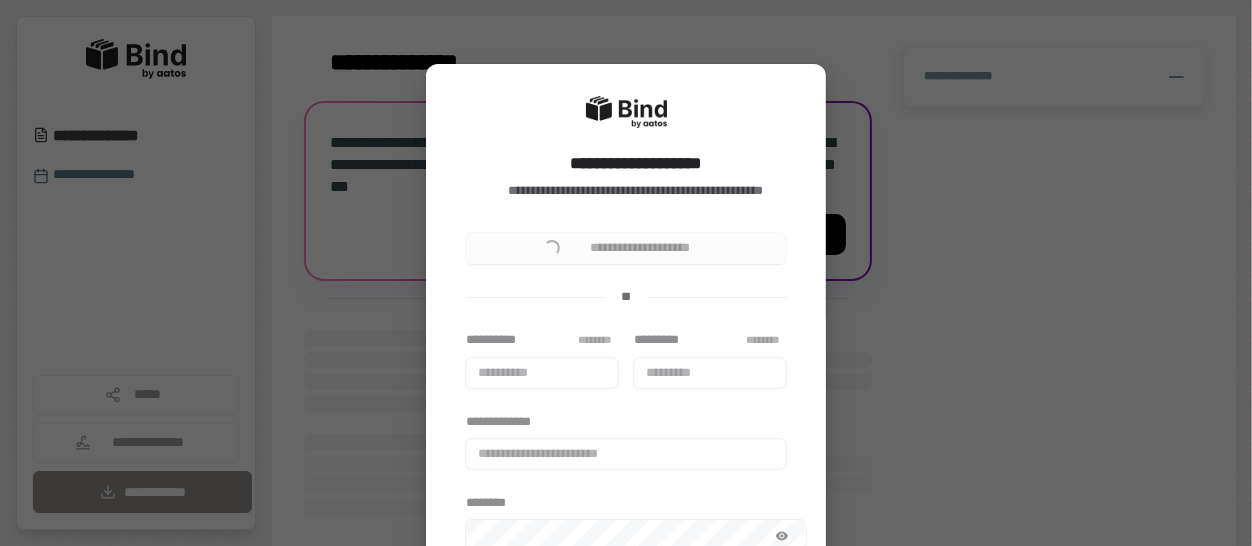 type 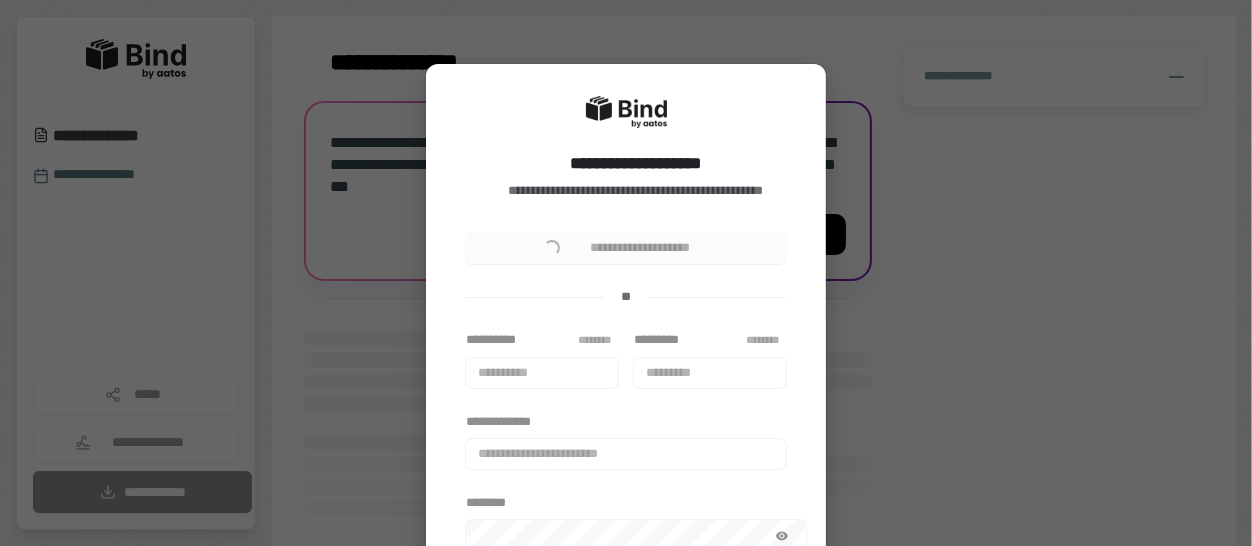 type 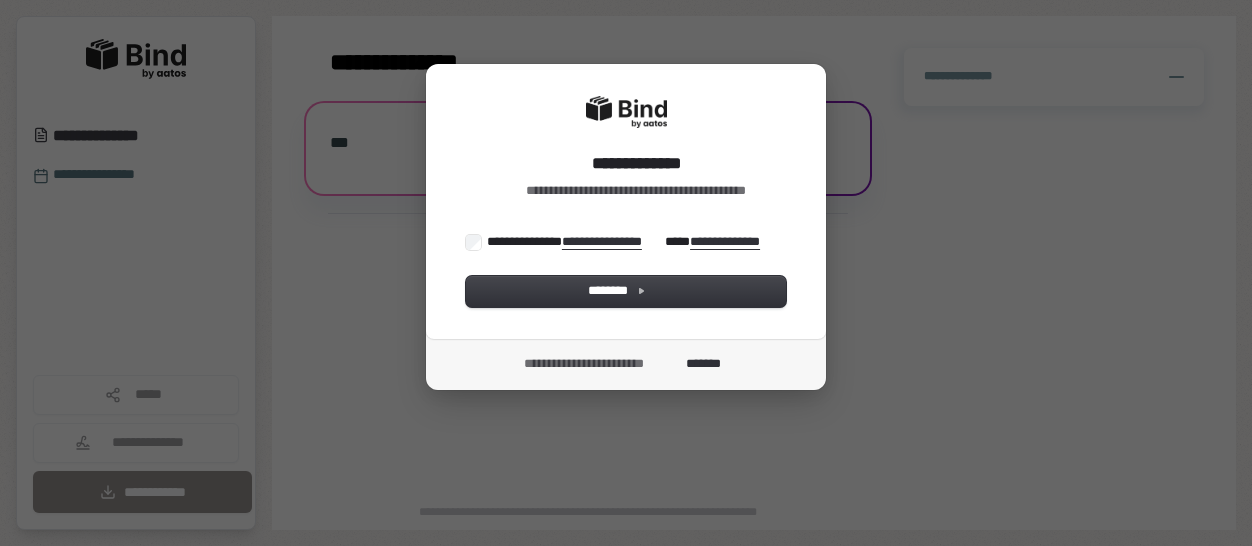 scroll, scrollTop: 0, scrollLeft: 0, axis: both 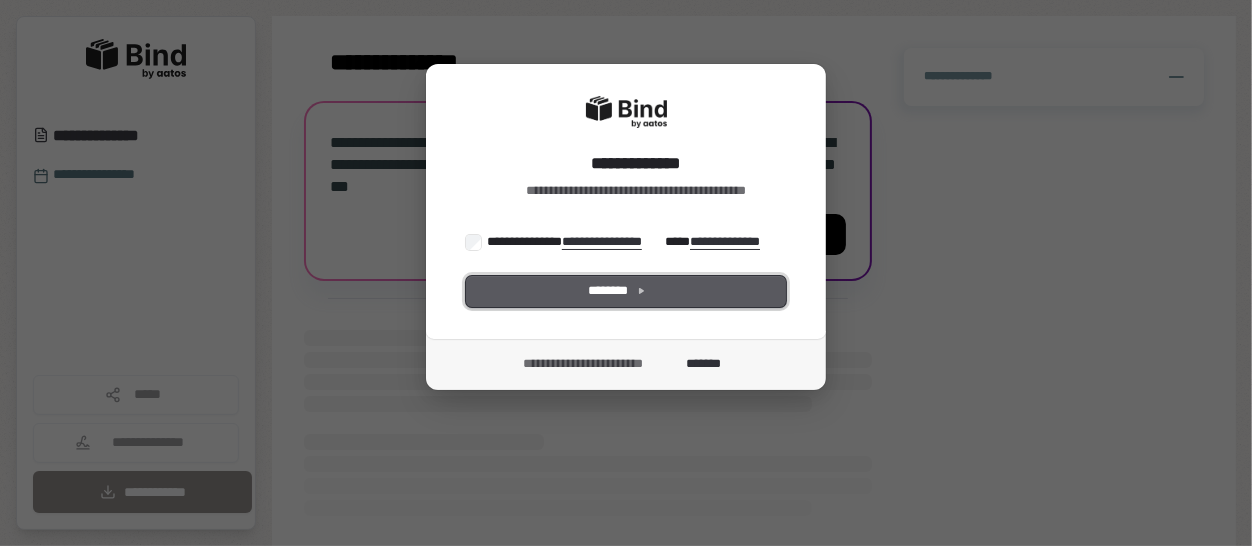 click on "********" at bounding box center [626, 291] 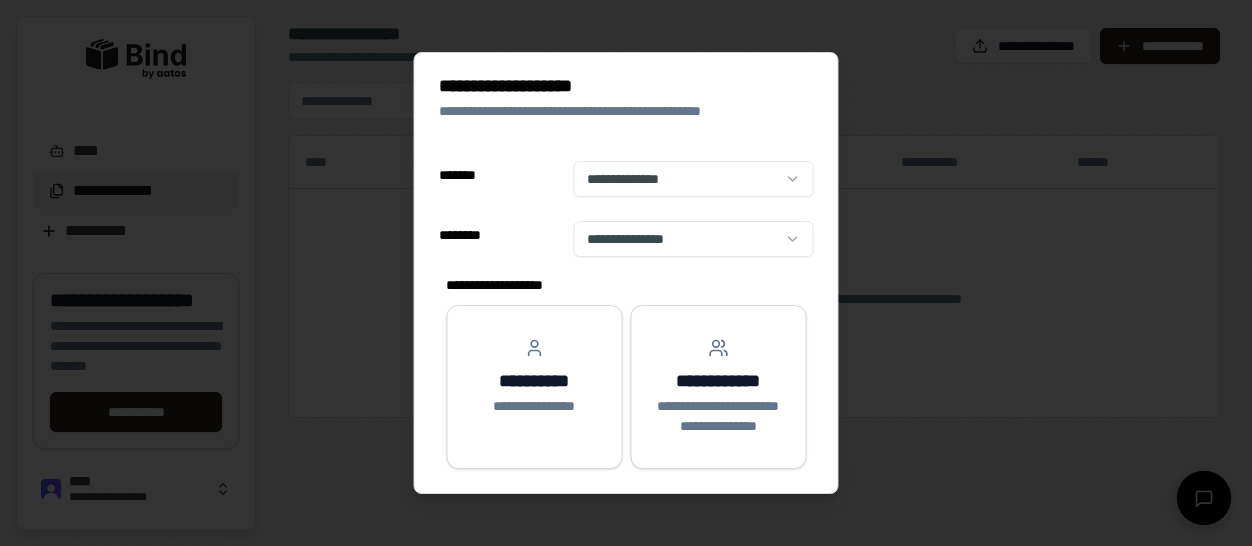 select on "**" 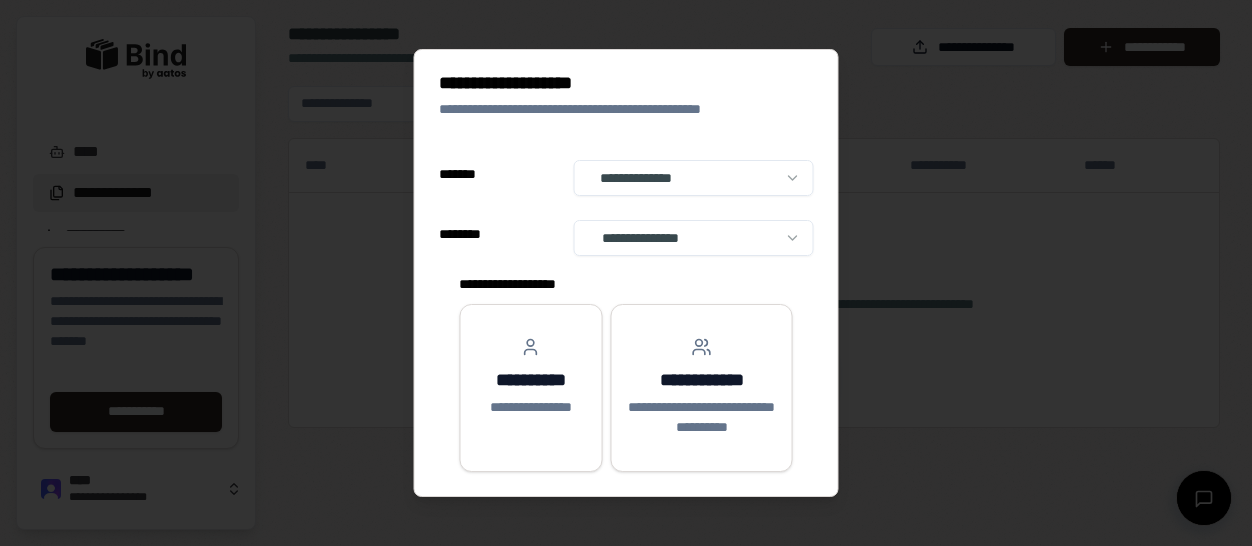 scroll, scrollTop: 0, scrollLeft: 0, axis: both 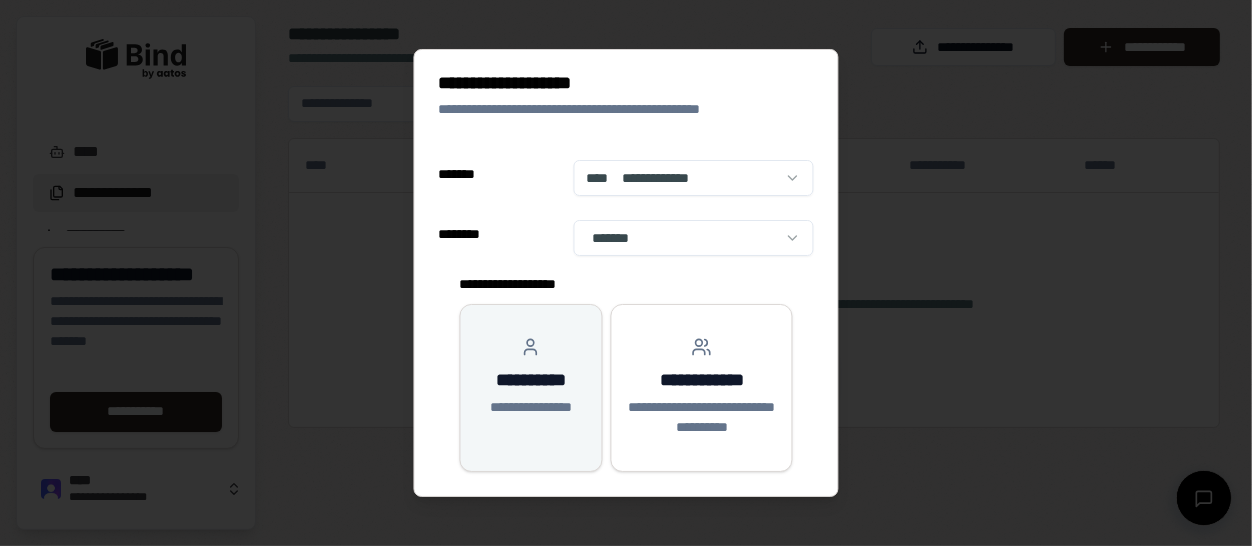 click on "**********" at bounding box center (530, 380) 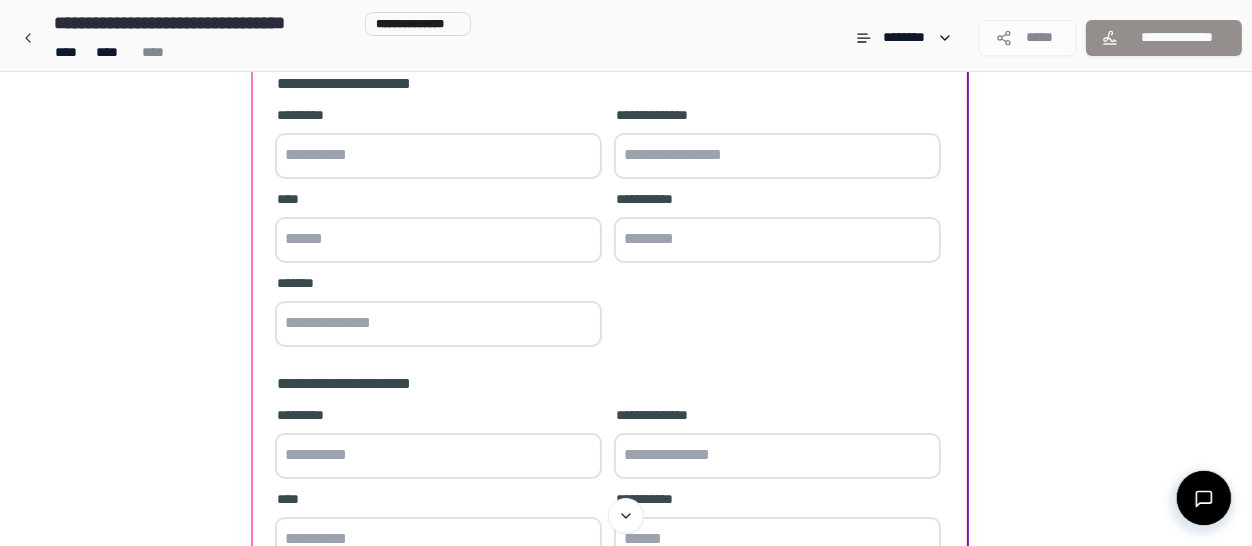 scroll, scrollTop: 0, scrollLeft: 0, axis: both 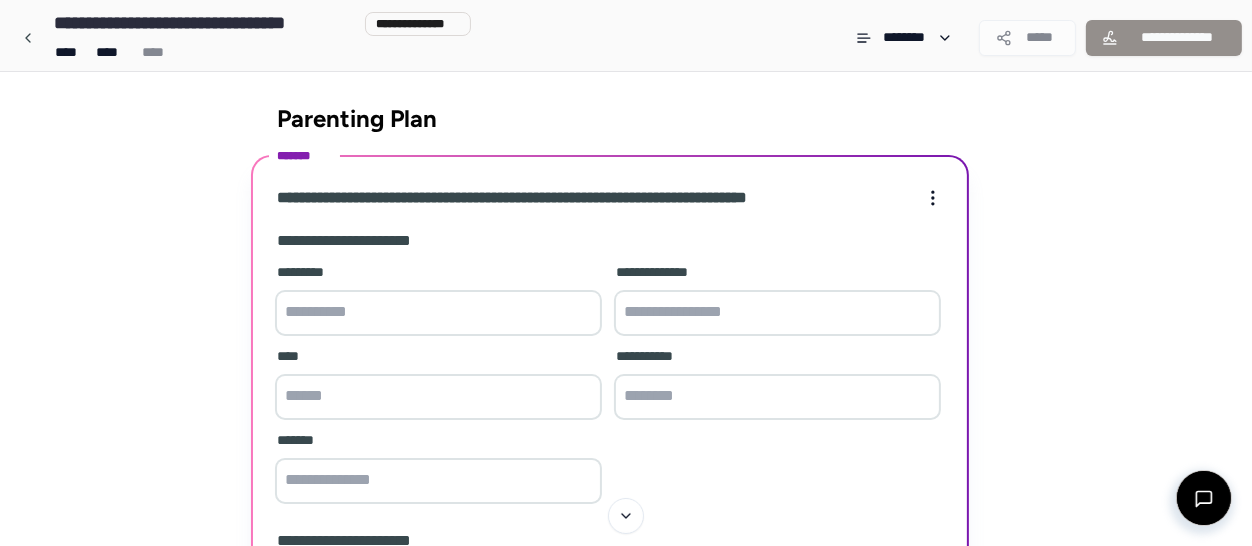 click at bounding box center [438, 313] 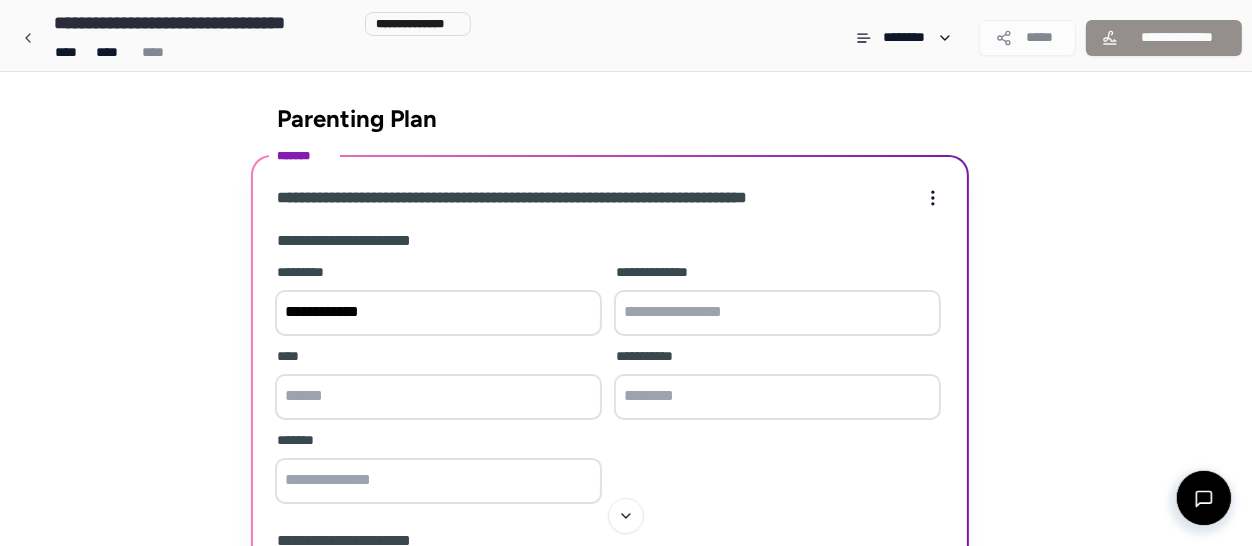 type on "**********" 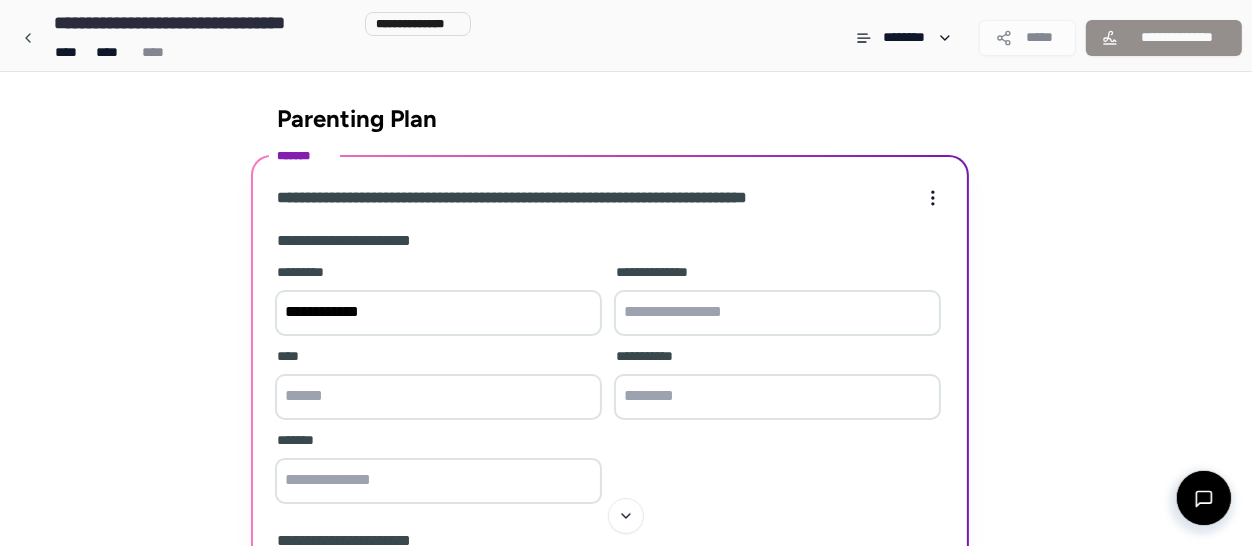 click at bounding box center (777, 313) 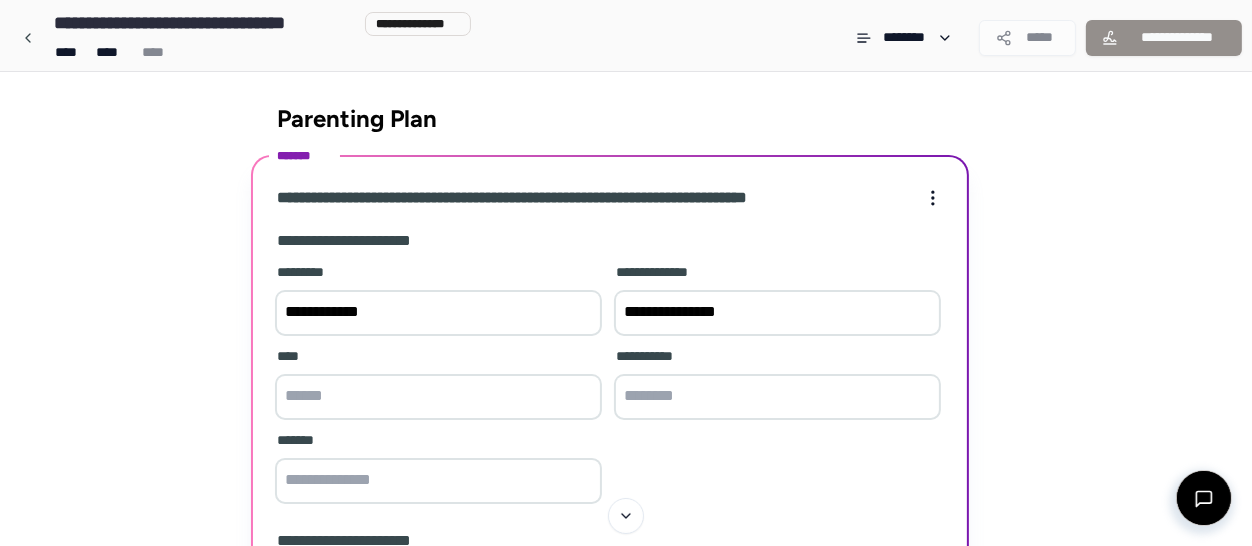 type on "**********" 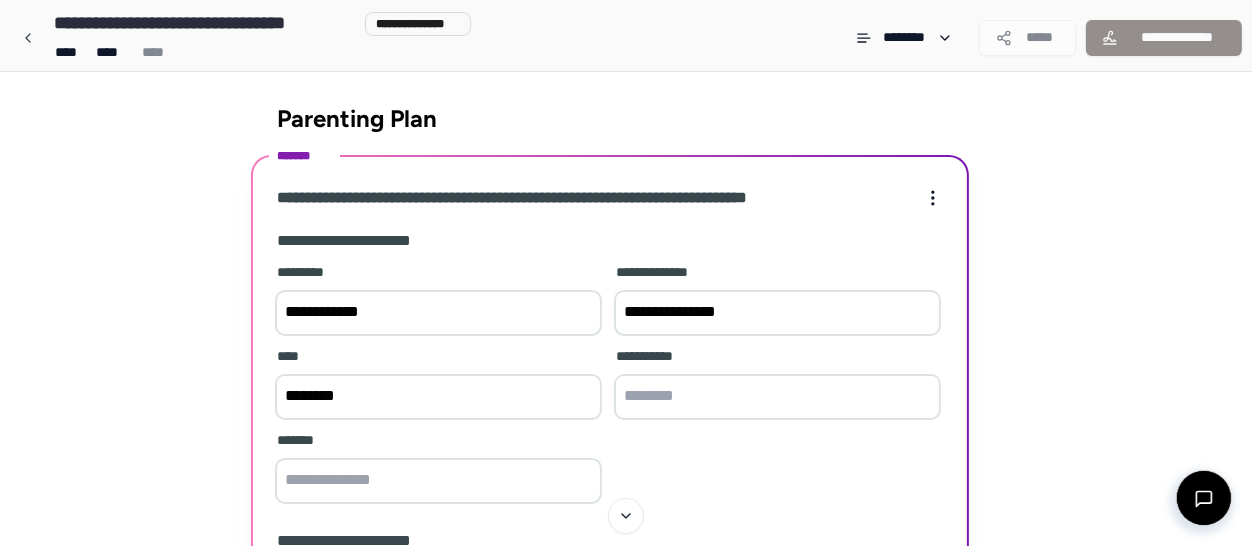 click at bounding box center (777, 397) 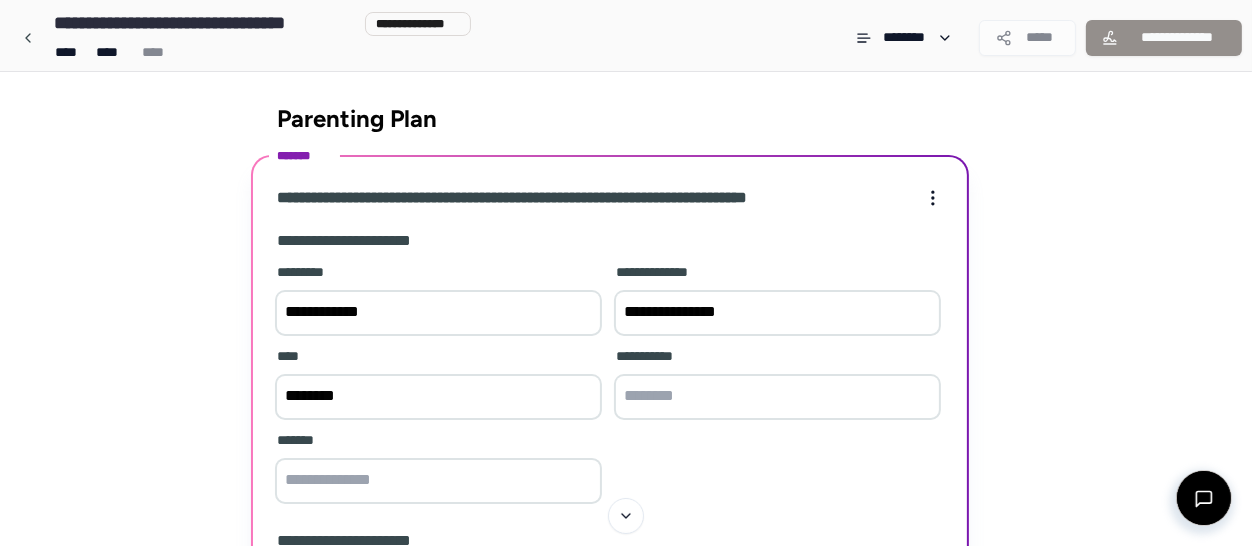 click on "********" at bounding box center (438, 397) 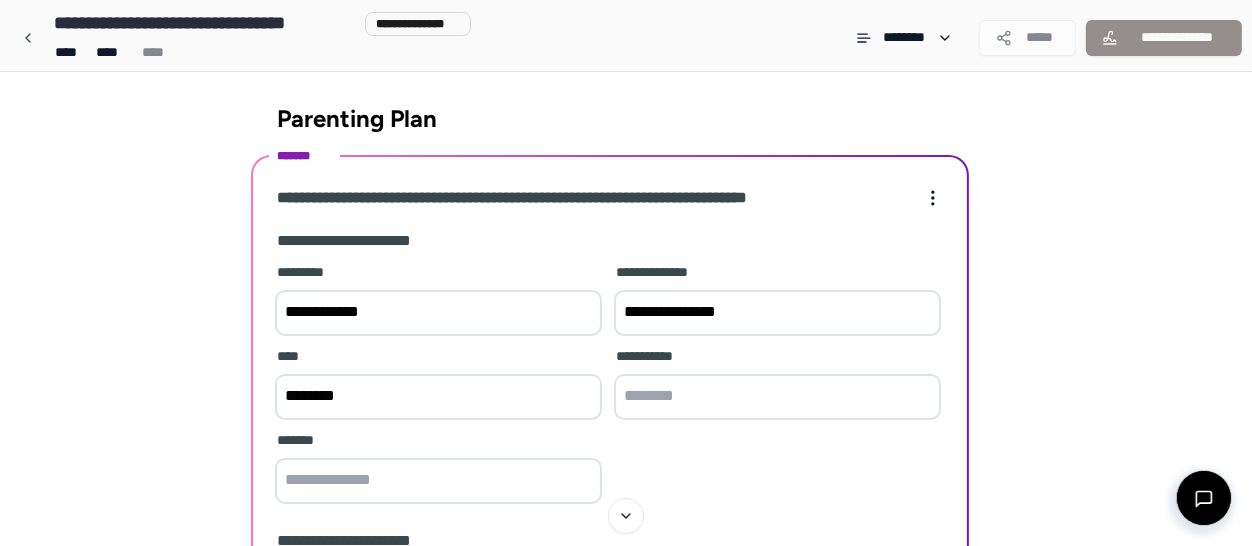click at bounding box center (777, 397) 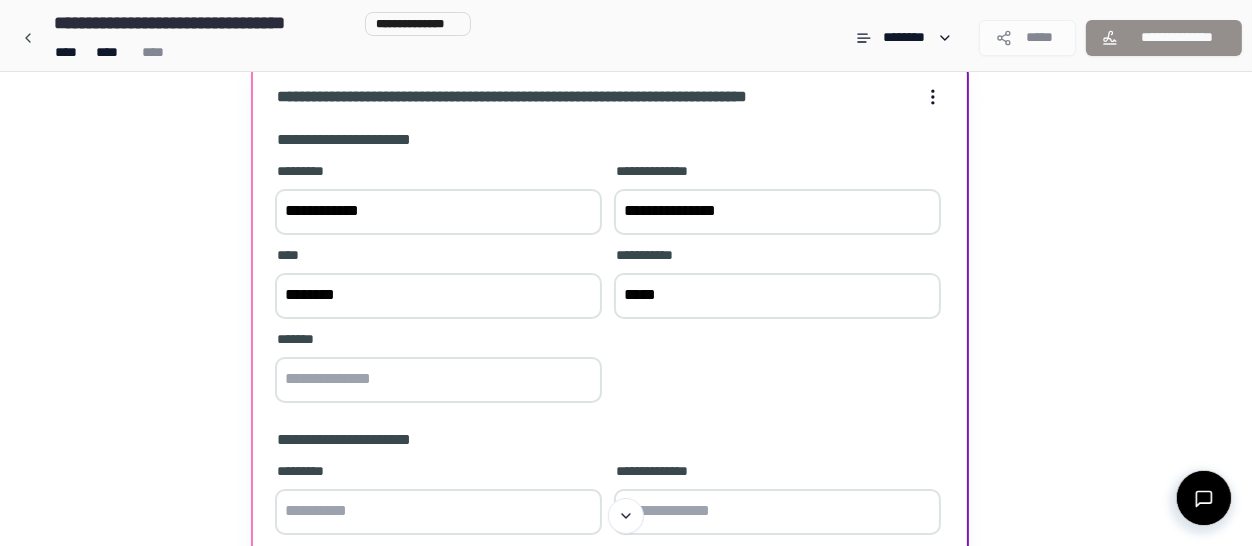 scroll, scrollTop: 105, scrollLeft: 0, axis: vertical 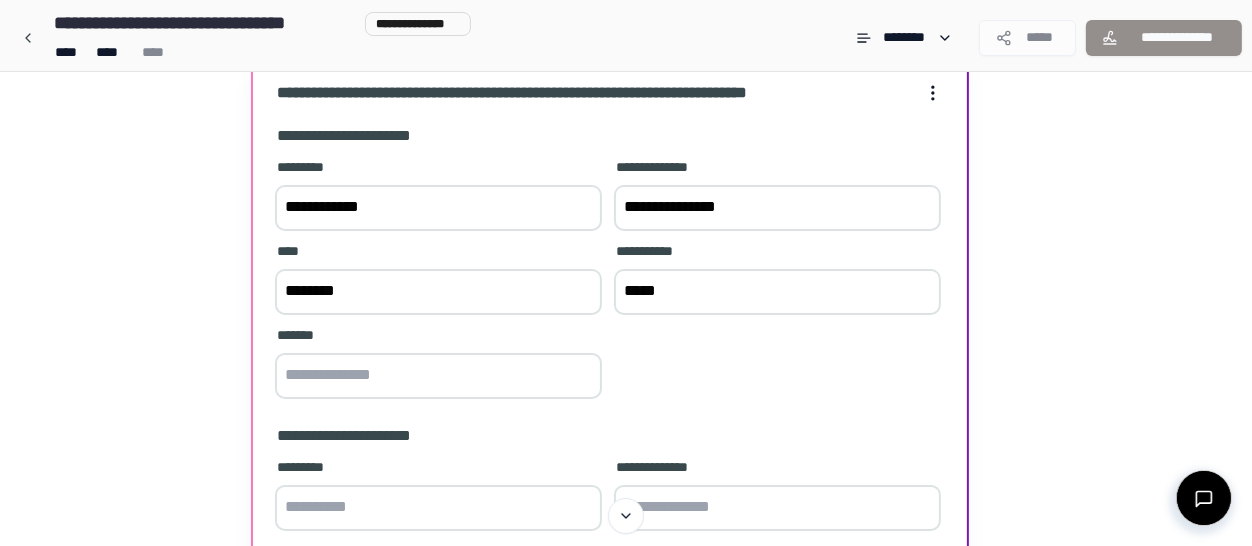 type on "*****" 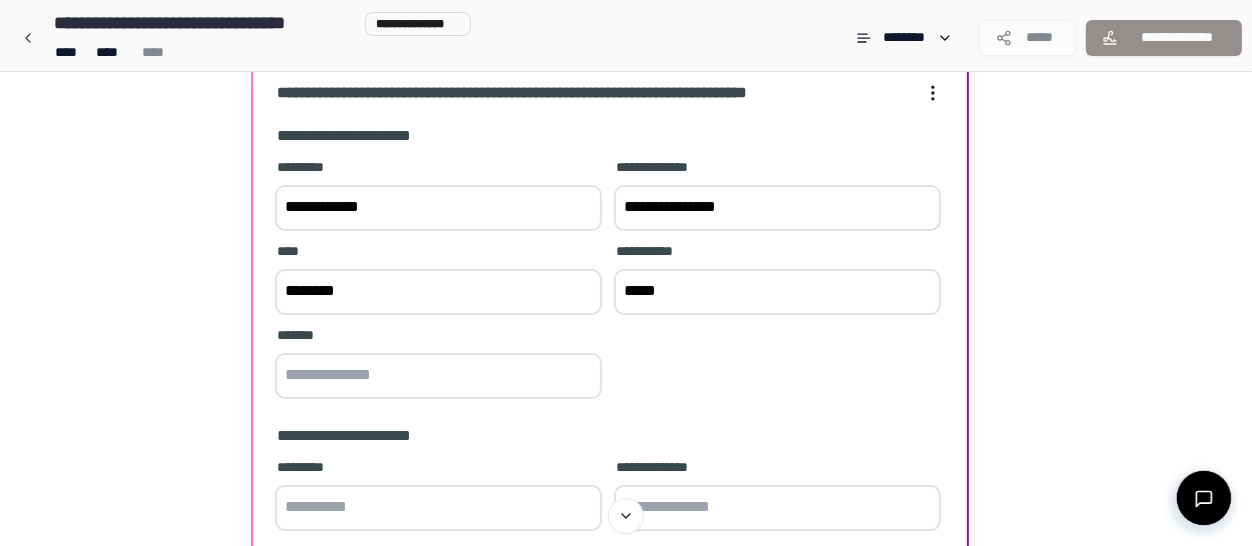 click at bounding box center (438, 376) 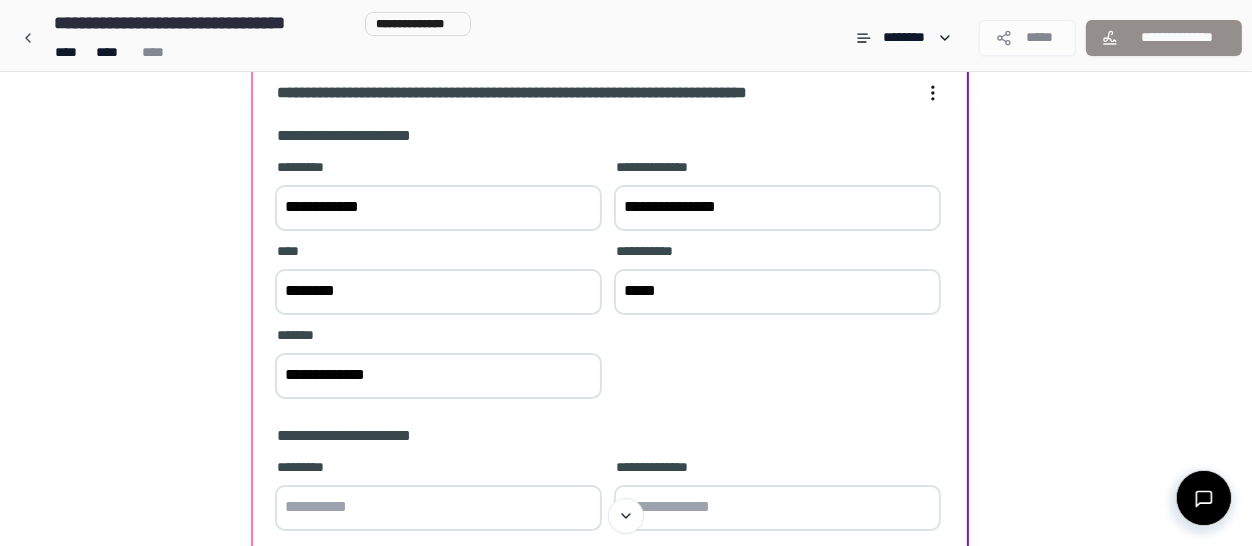 type on "**********" 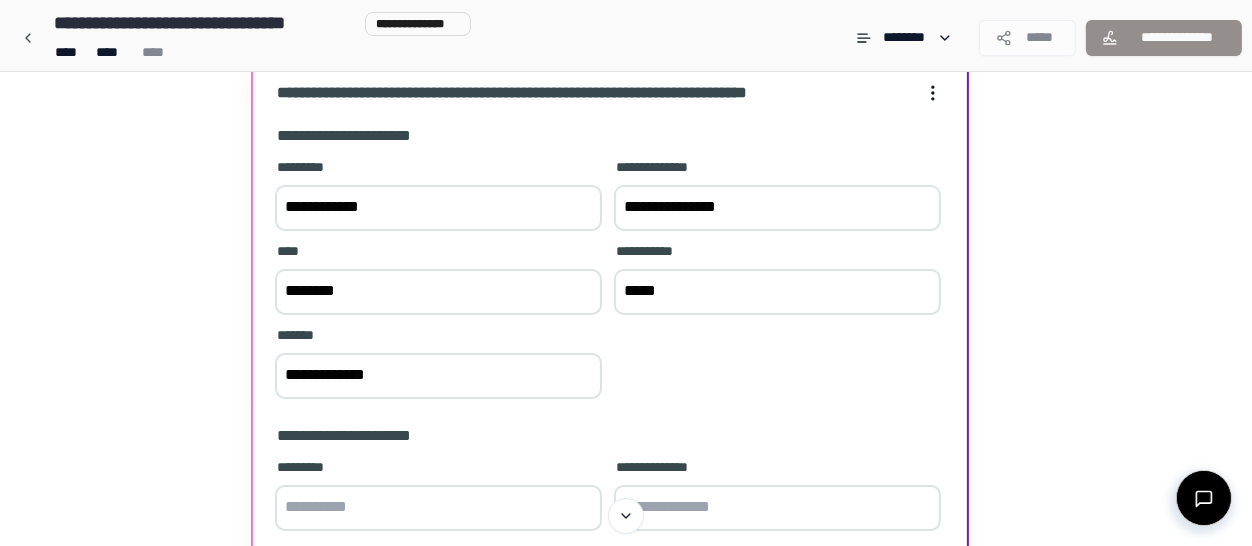 click on "*********" at bounding box center (438, 497) 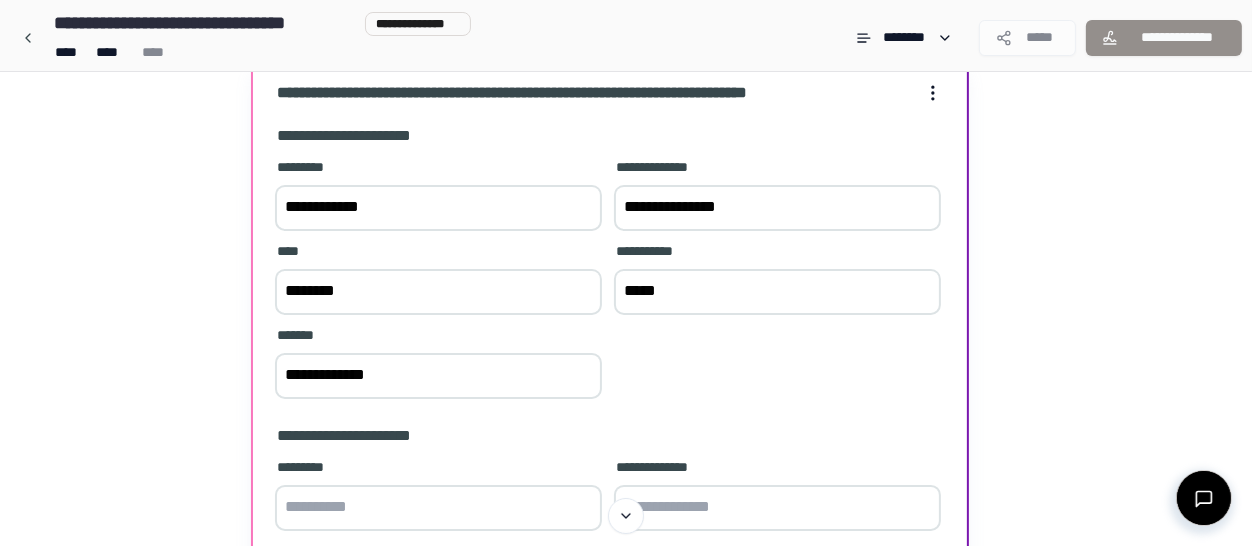 click at bounding box center [438, 508] 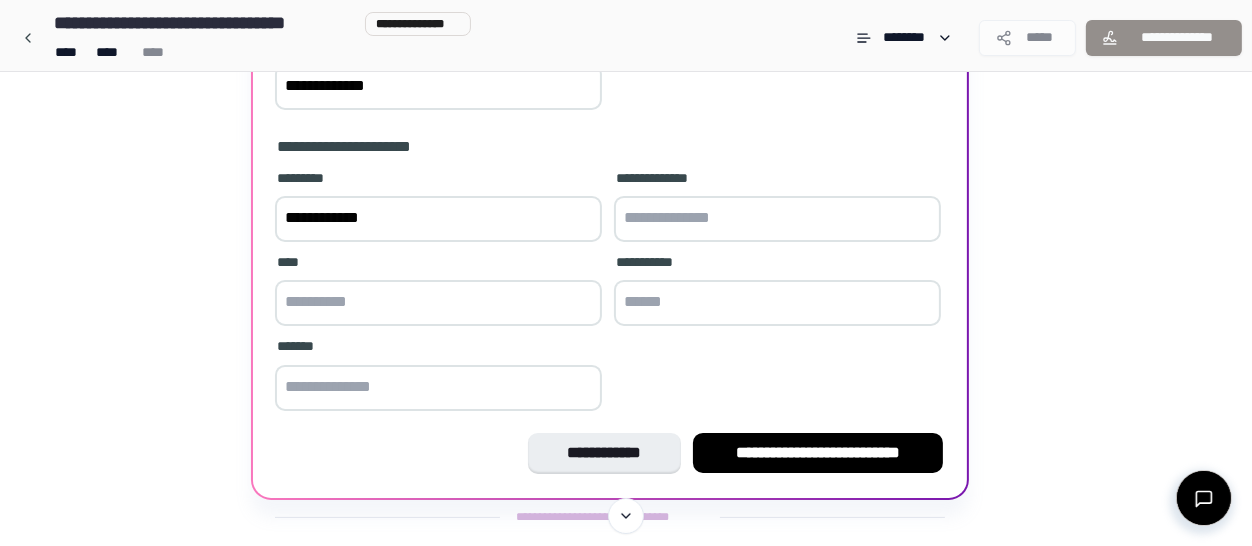 scroll, scrollTop: 396, scrollLeft: 0, axis: vertical 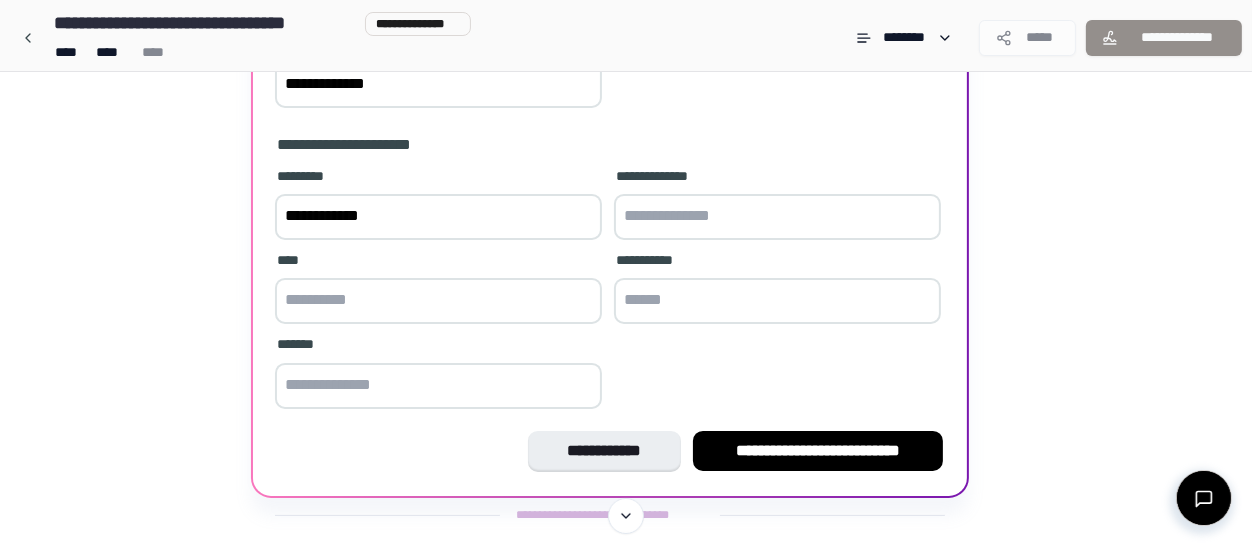 type on "**********" 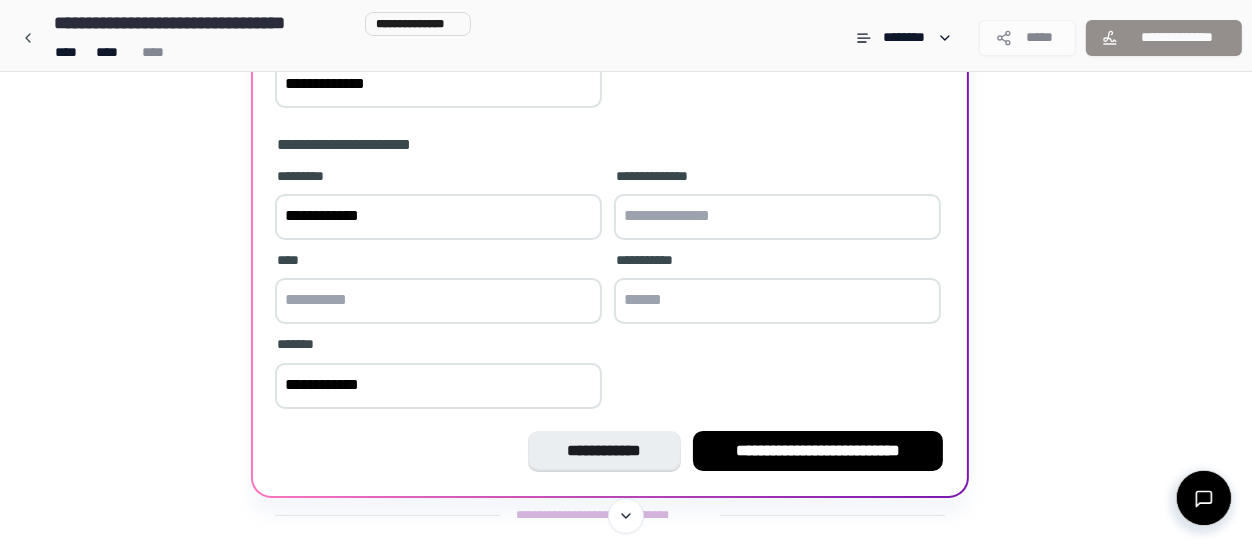 type on "**********" 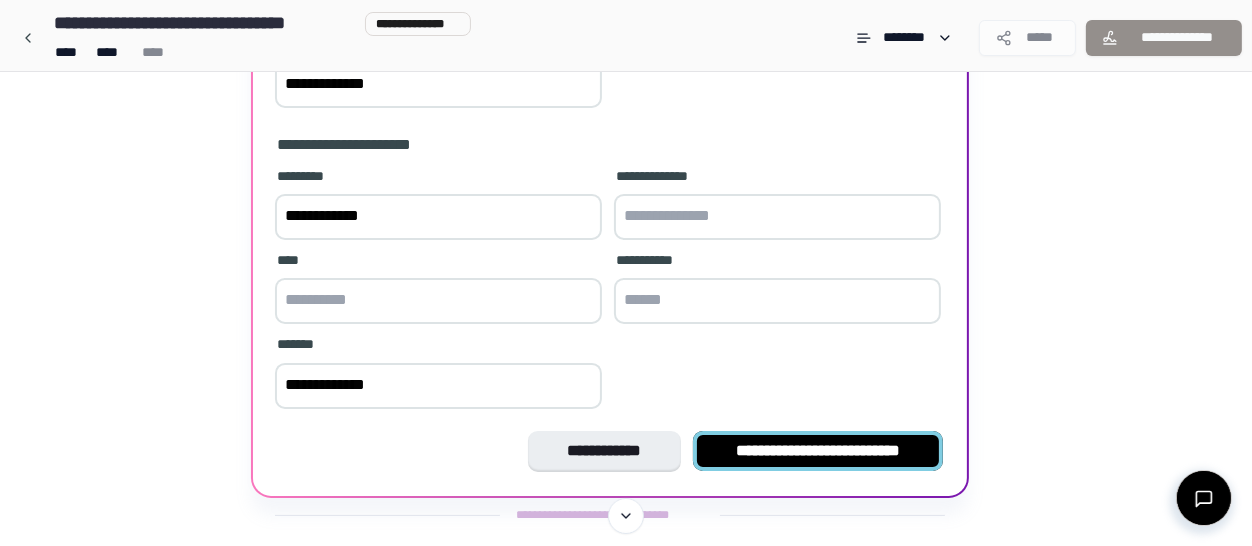 click on "**********" at bounding box center [818, 451] 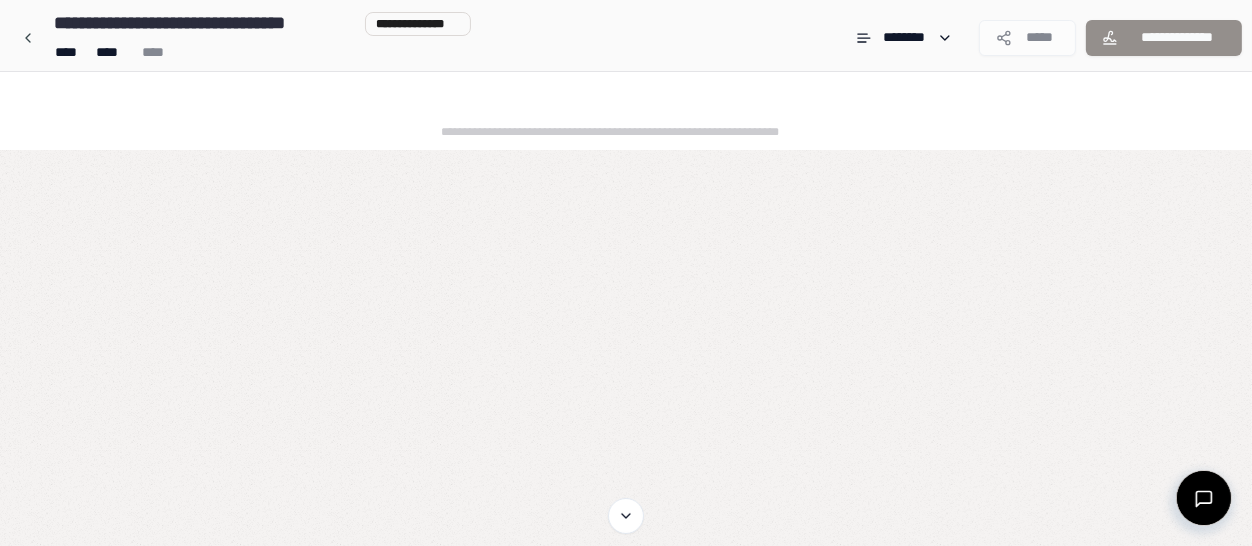 scroll, scrollTop: 0, scrollLeft: 0, axis: both 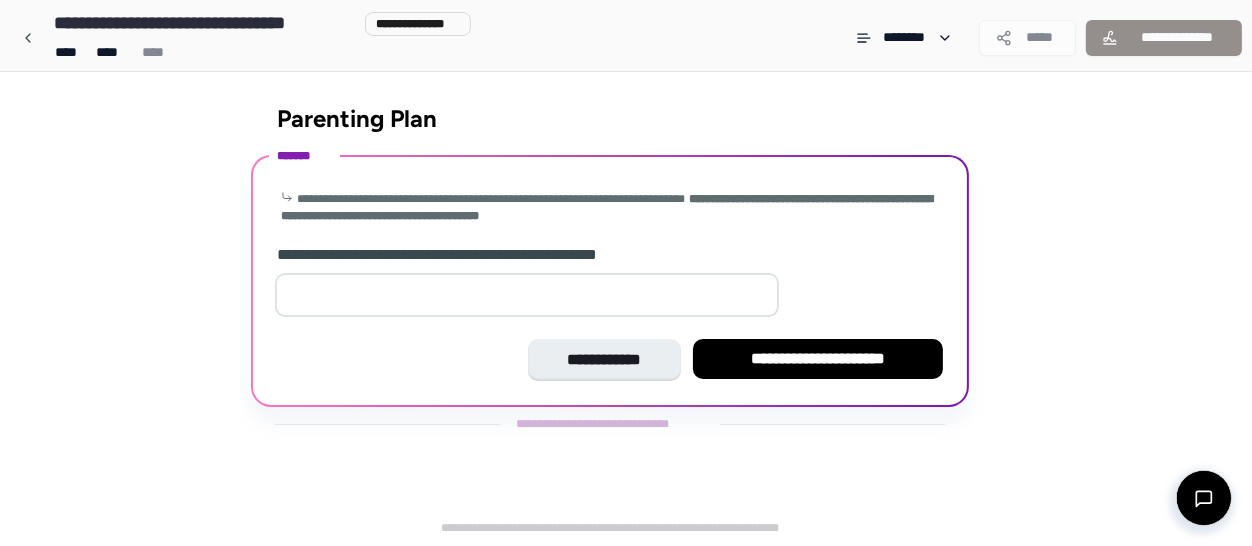 type on "*" 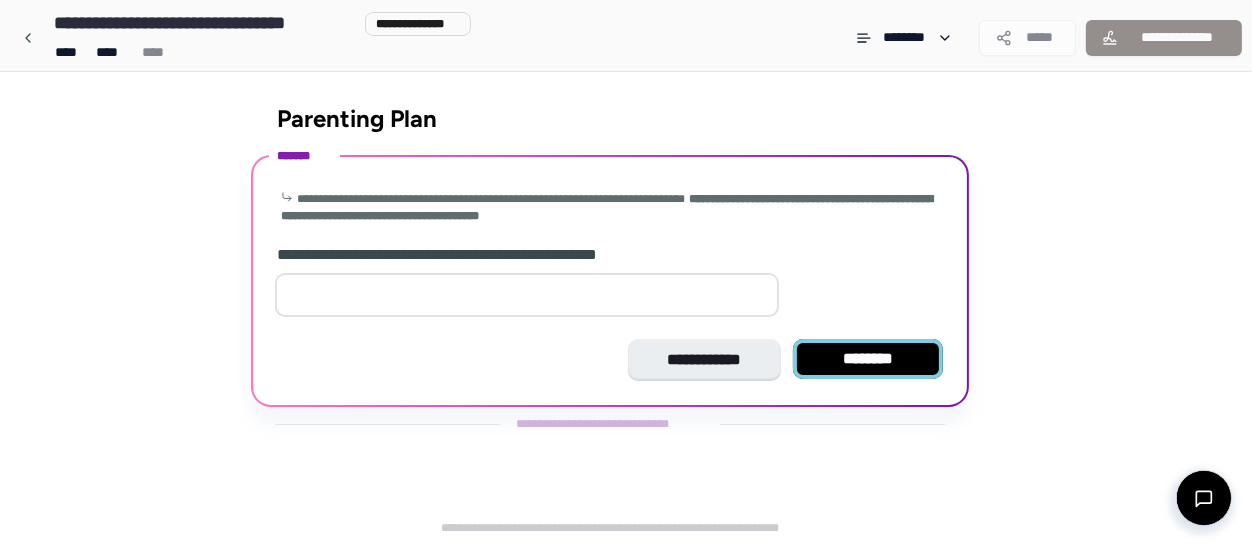 click on "********" at bounding box center (868, 359) 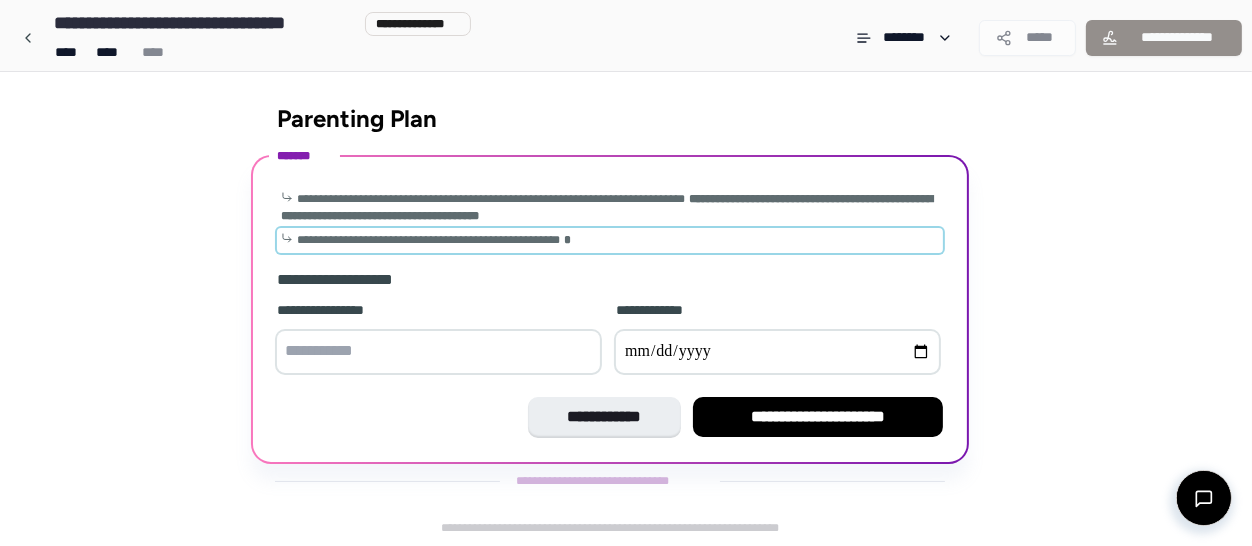 scroll, scrollTop: 1, scrollLeft: 0, axis: vertical 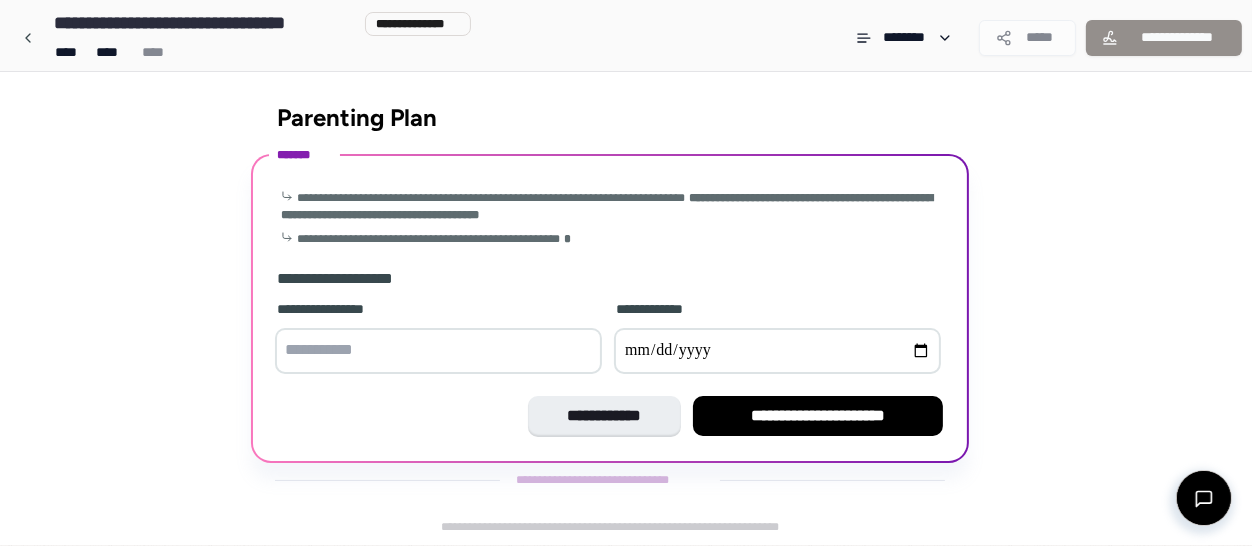 click at bounding box center [438, 351] 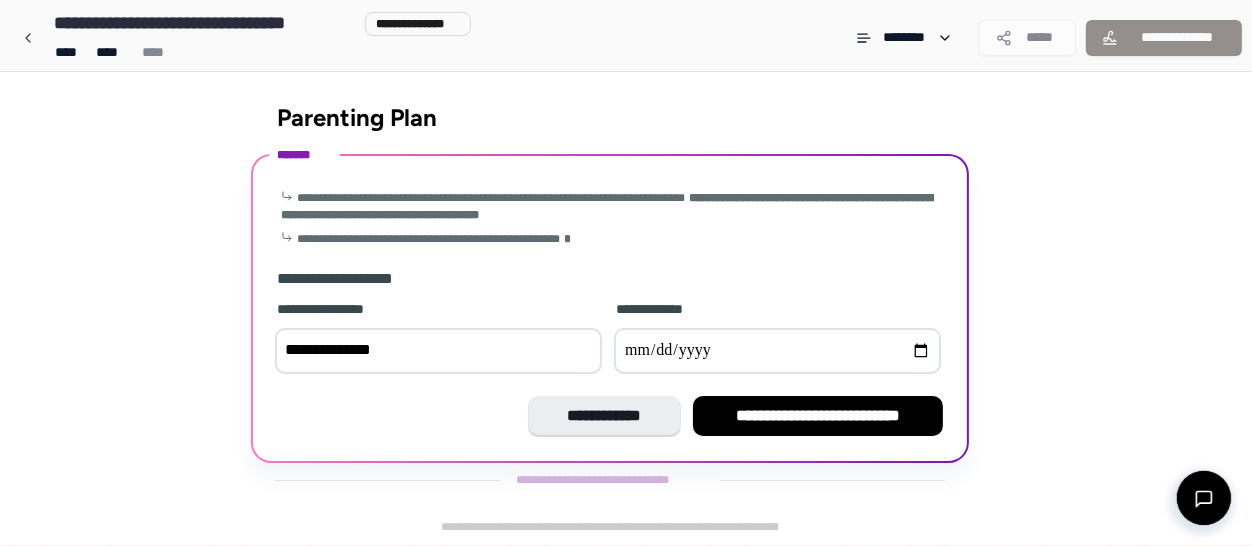 type on "**********" 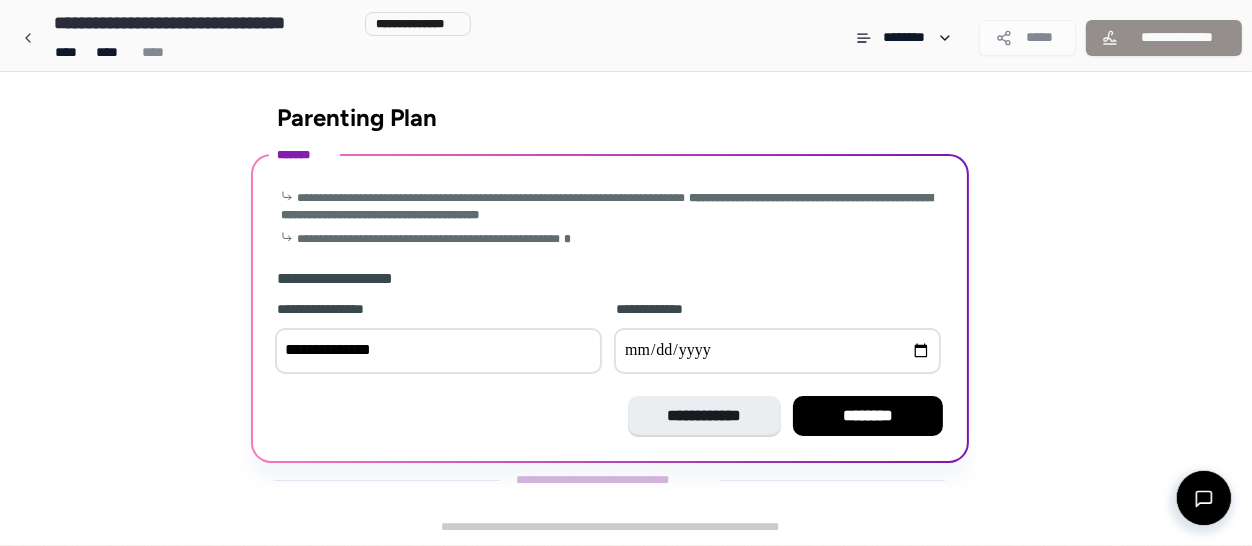 click on "********" at bounding box center (868, 416) 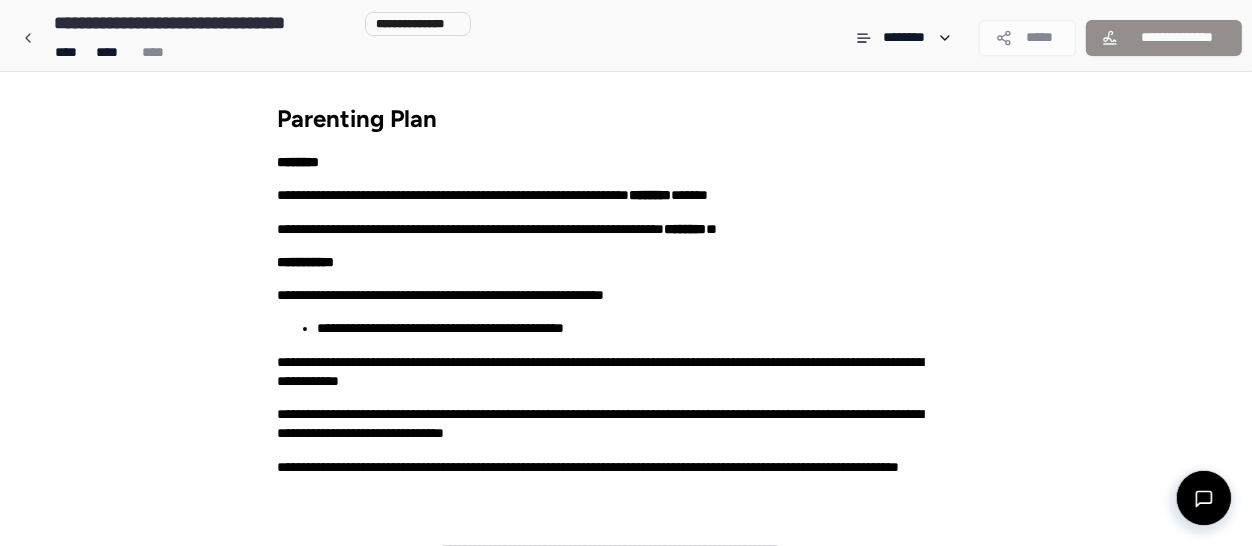 scroll, scrollTop: 182, scrollLeft: 0, axis: vertical 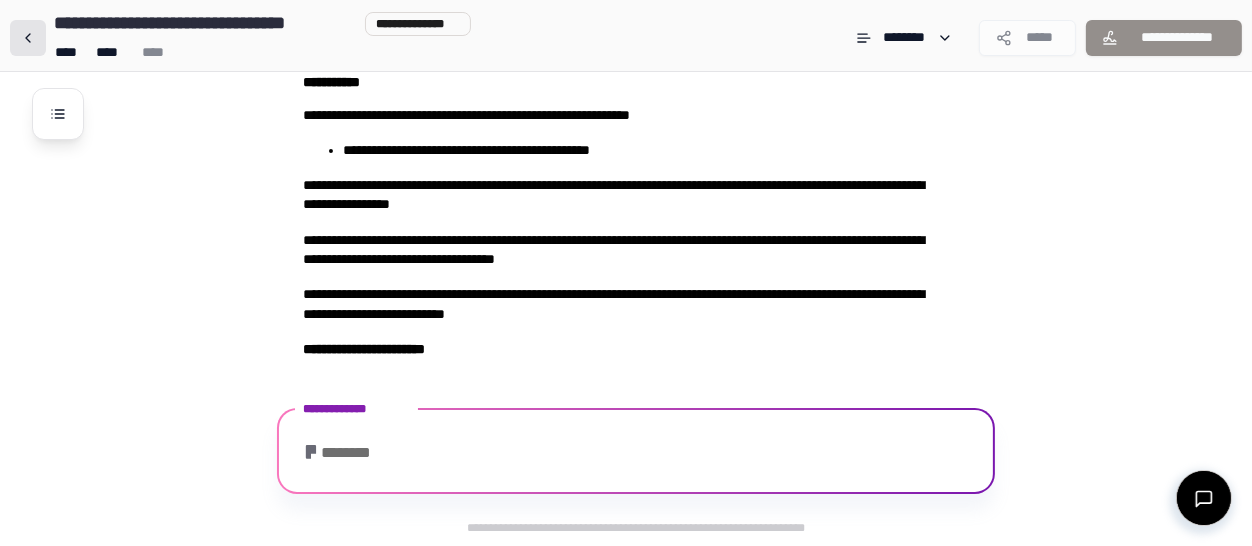 click at bounding box center (28, 38) 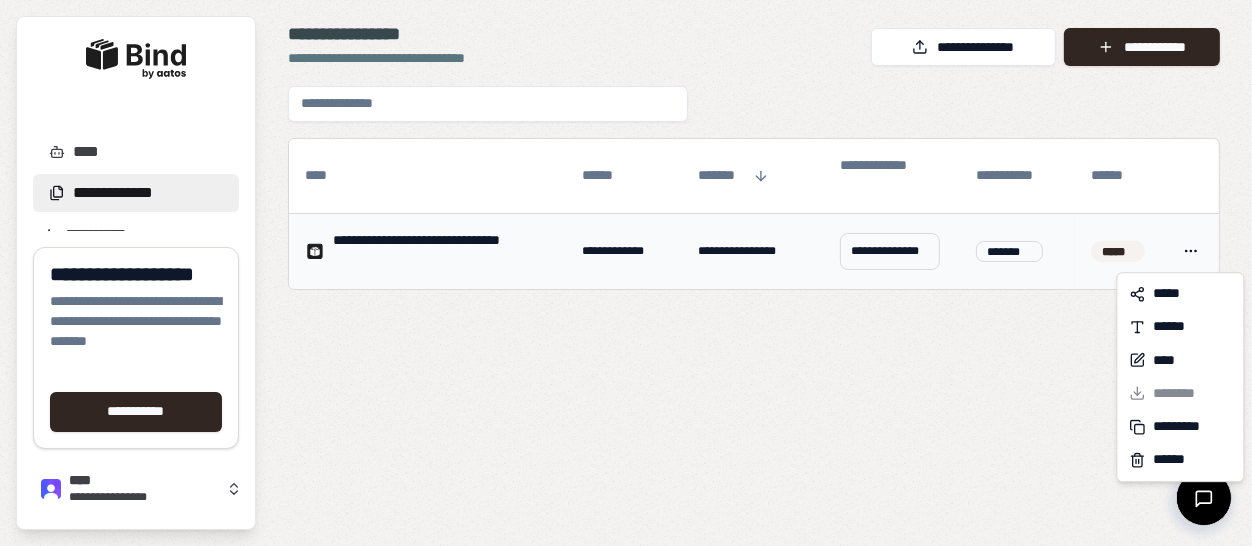 click on "**********" at bounding box center [626, 273] 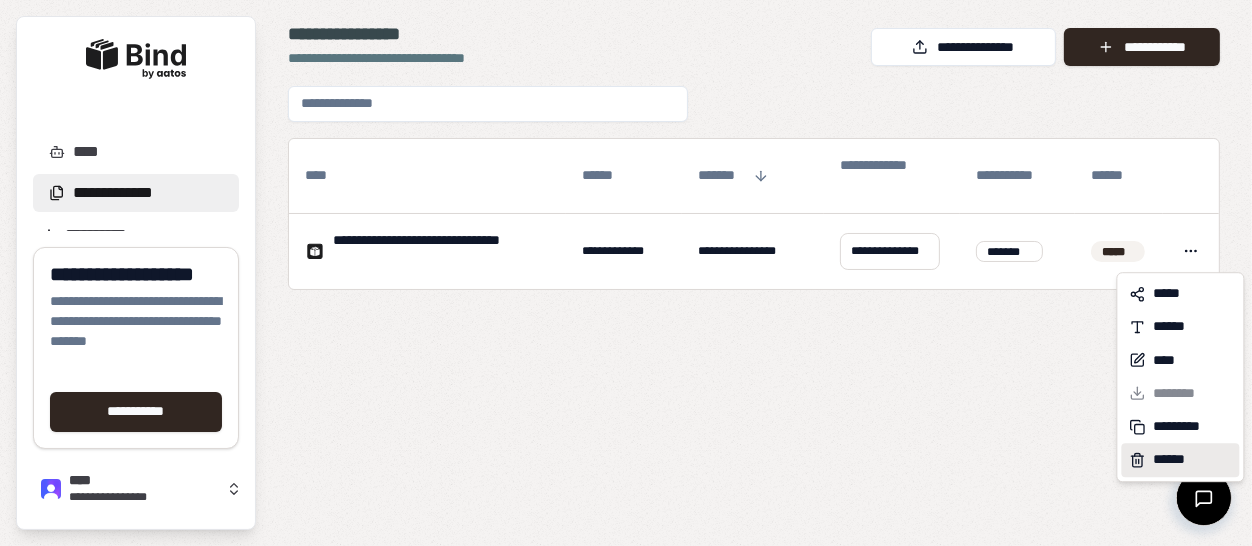 click on "******" at bounding box center (1176, 460) 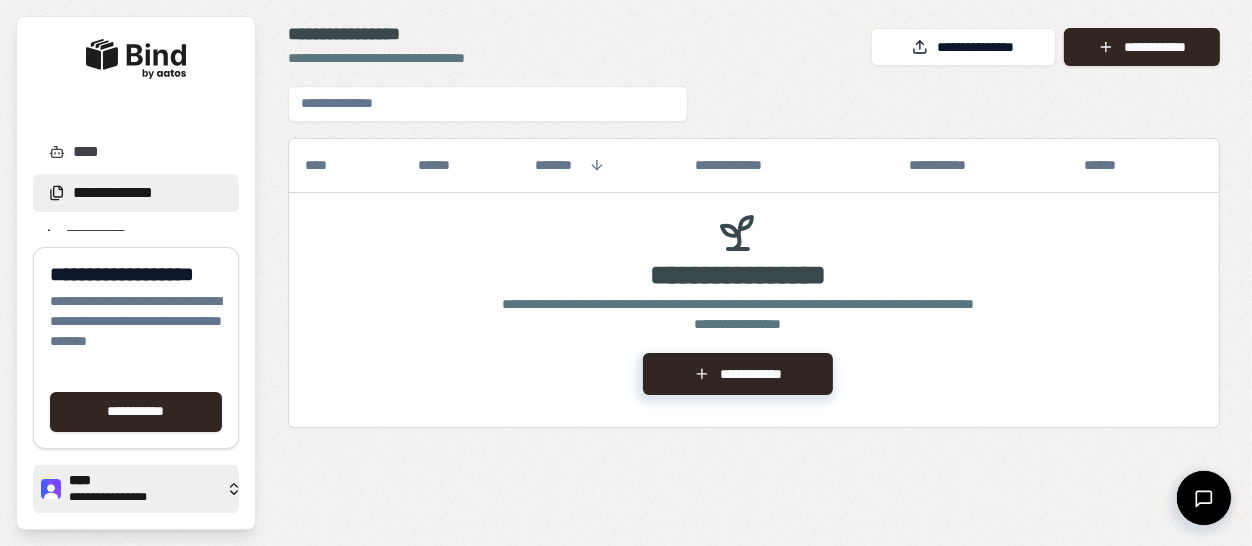 click on "**********" at bounding box center [143, 498] 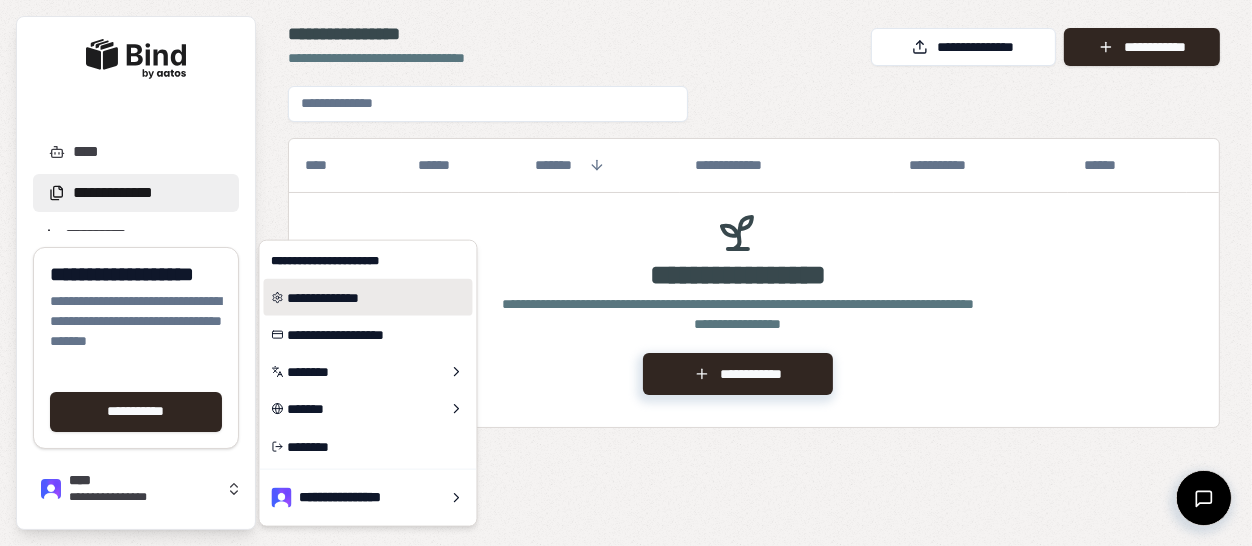 click on "**********" at bounding box center (368, 297) 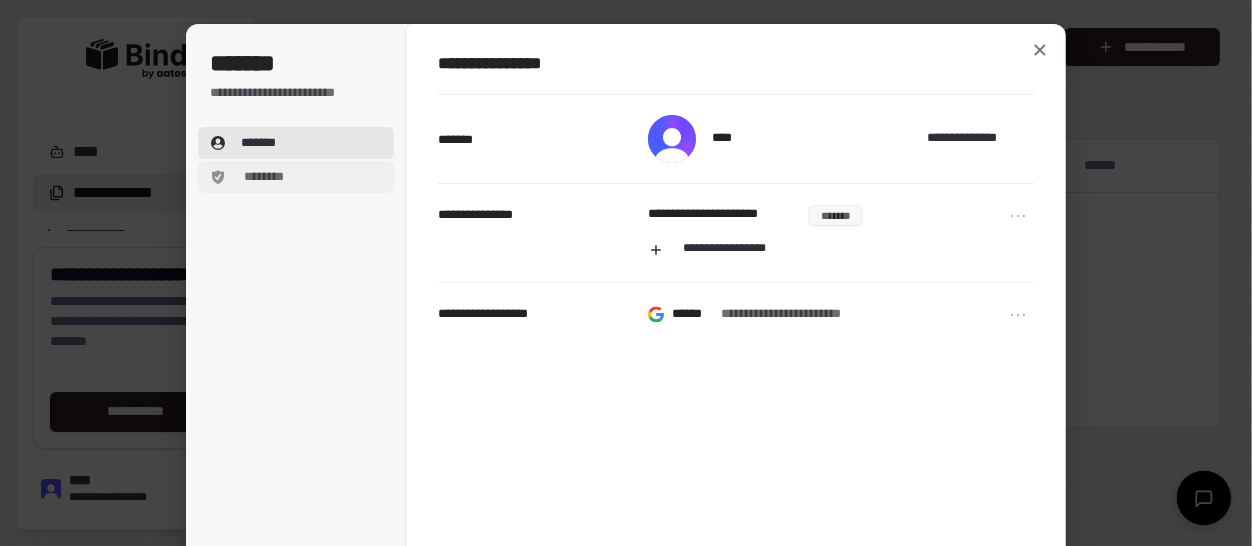 click on "********" at bounding box center (264, 177) 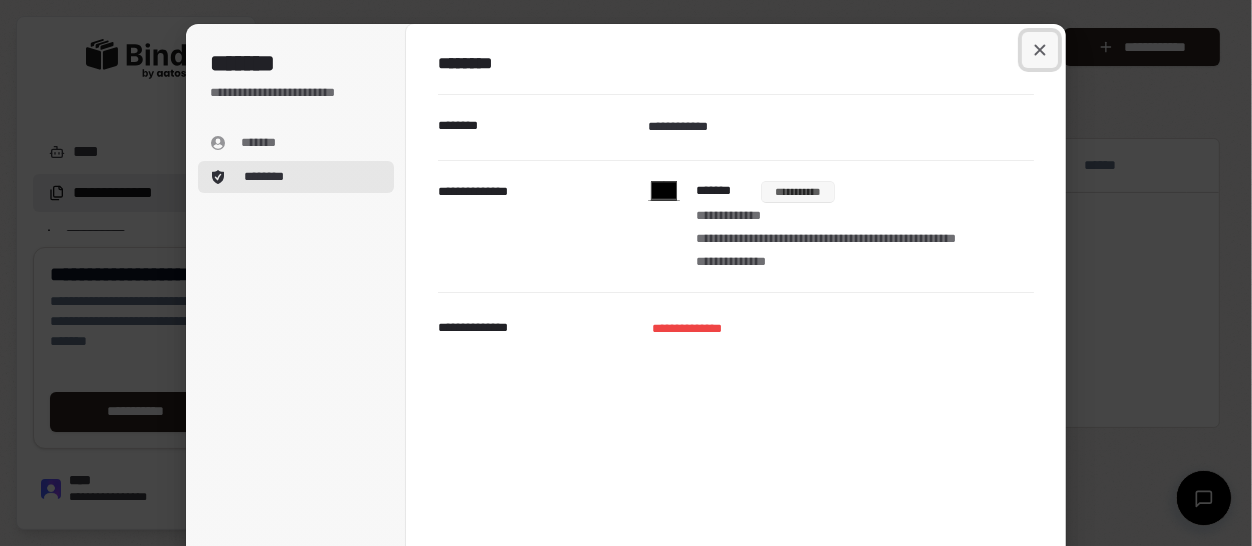 click at bounding box center [1040, 50] 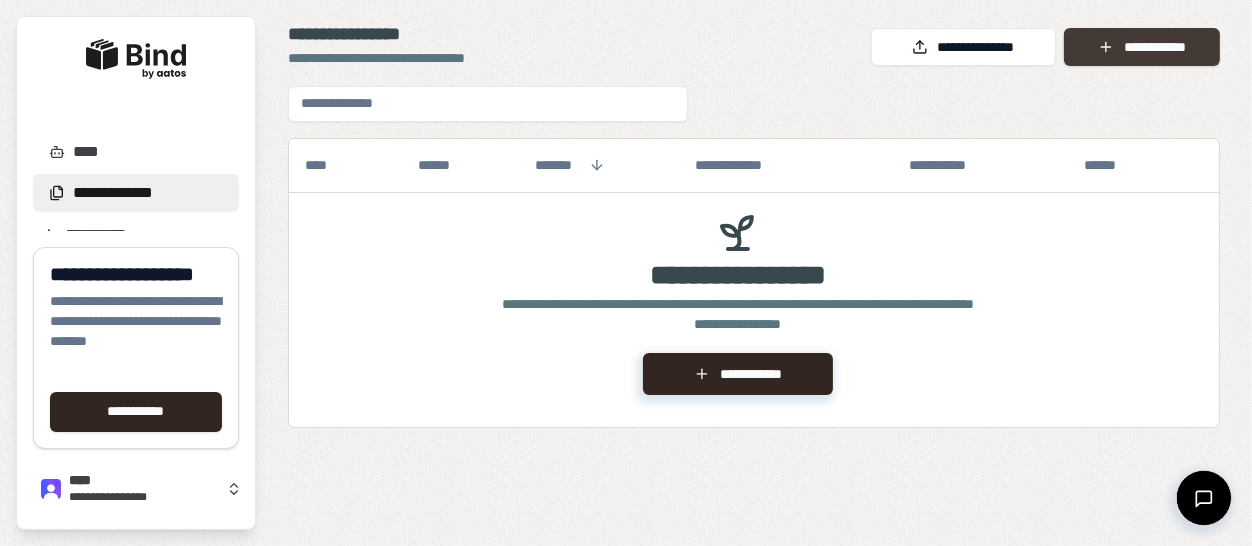 click on "**********" at bounding box center [1142, 47] 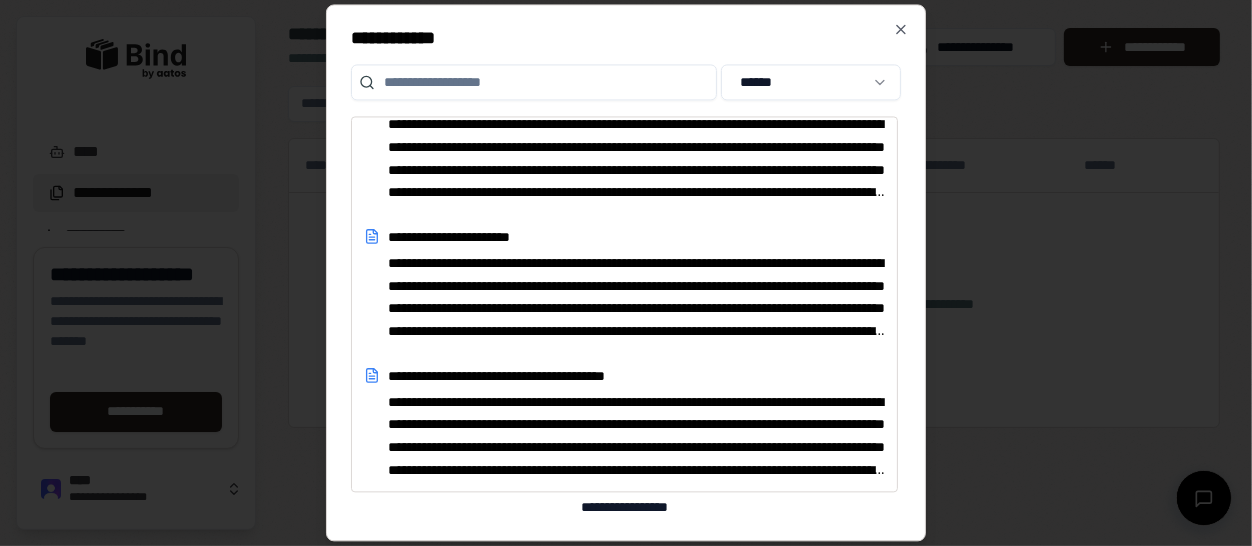 scroll, scrollTop: 17176, scrollLeft: 0, axis: vertical 